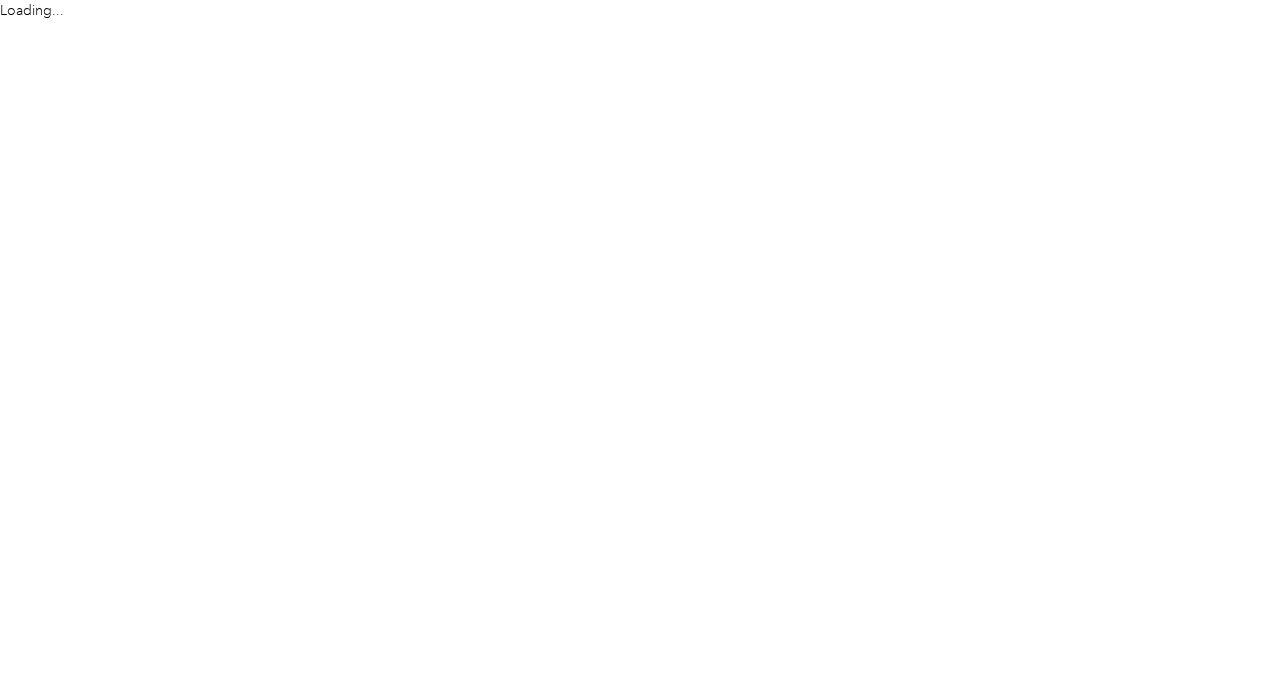 scroll, scrollTop: 0, scrollLeft: 0, axis: both 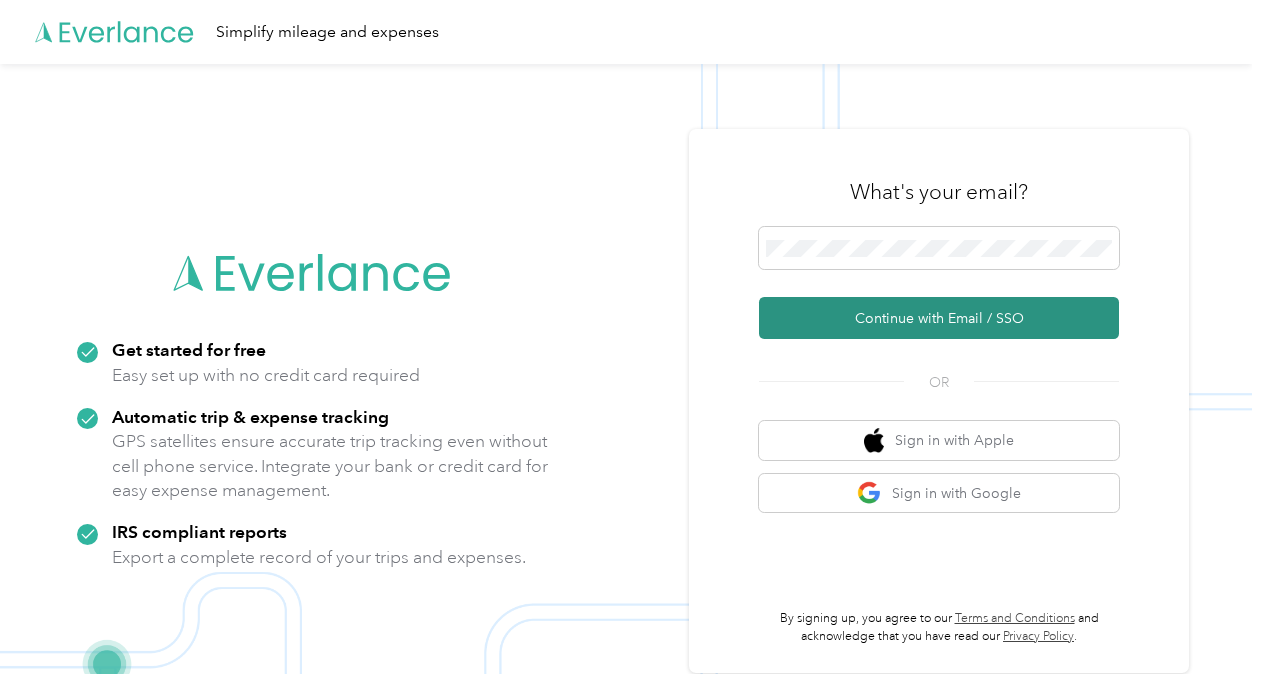 click on "Continue with Email / SSO" at bounding box center [939, 318] 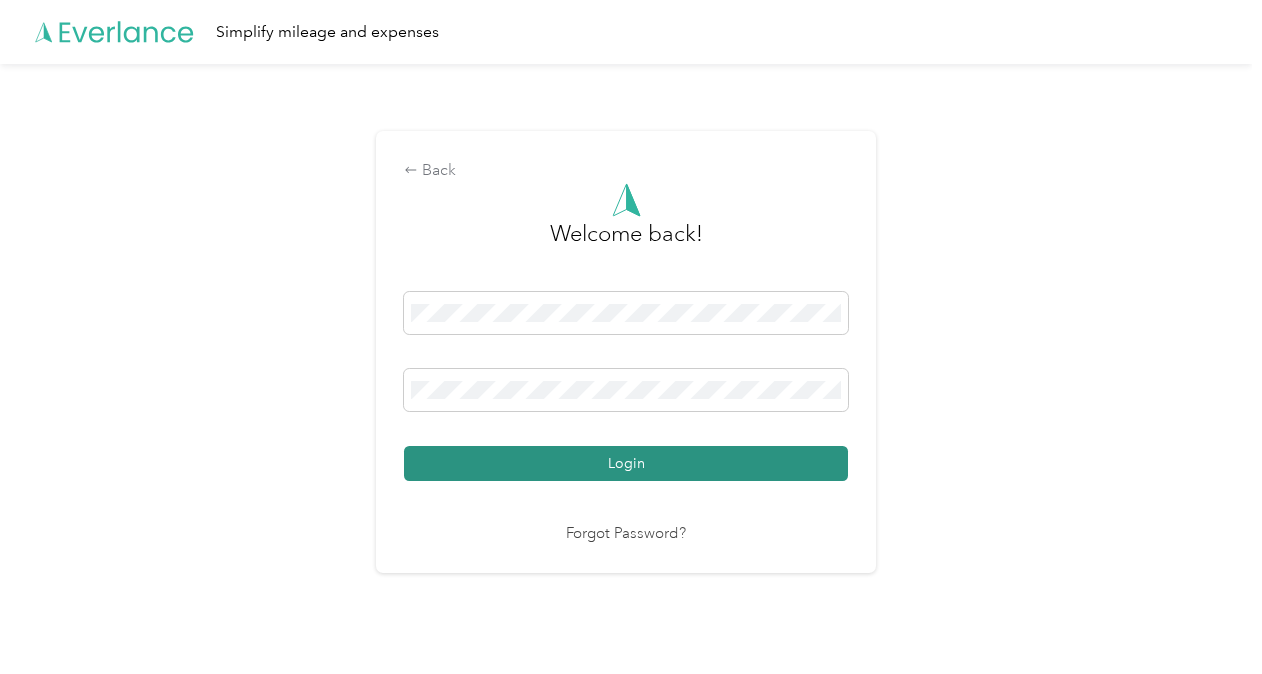 click on "Login" at bounding box center (626, 463) 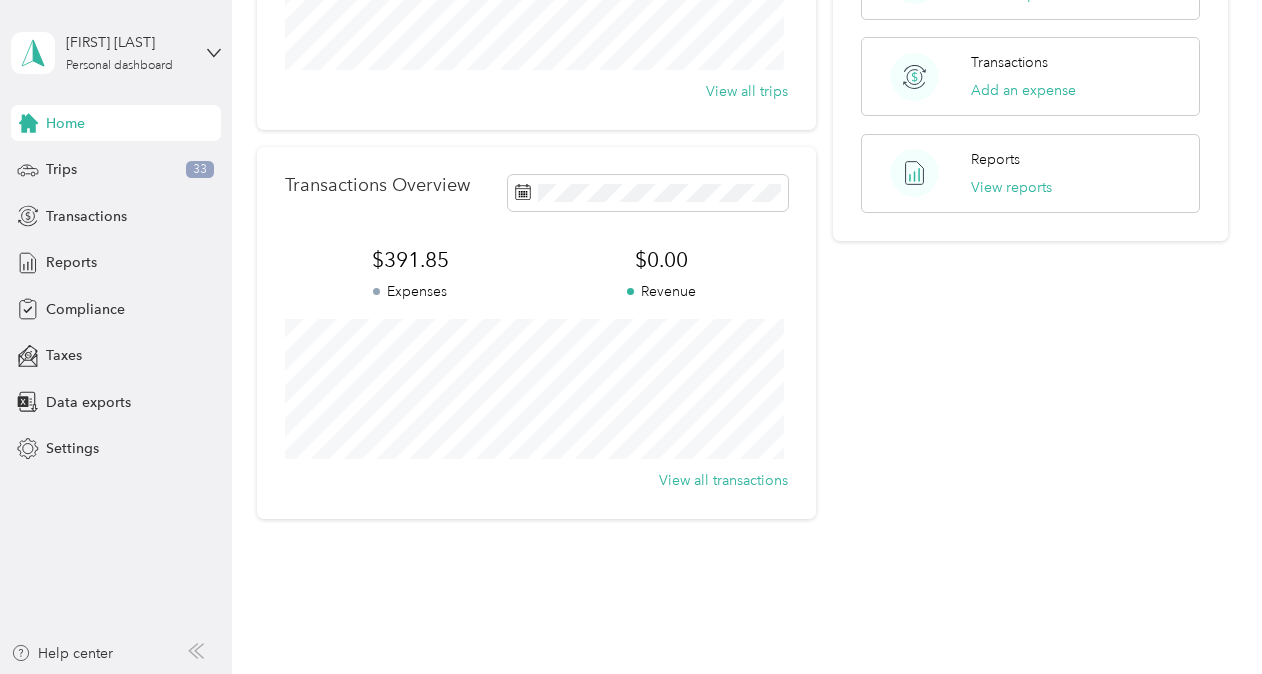 scroll, scrollTop: 423, scrollLeft: 0, axis: vertical 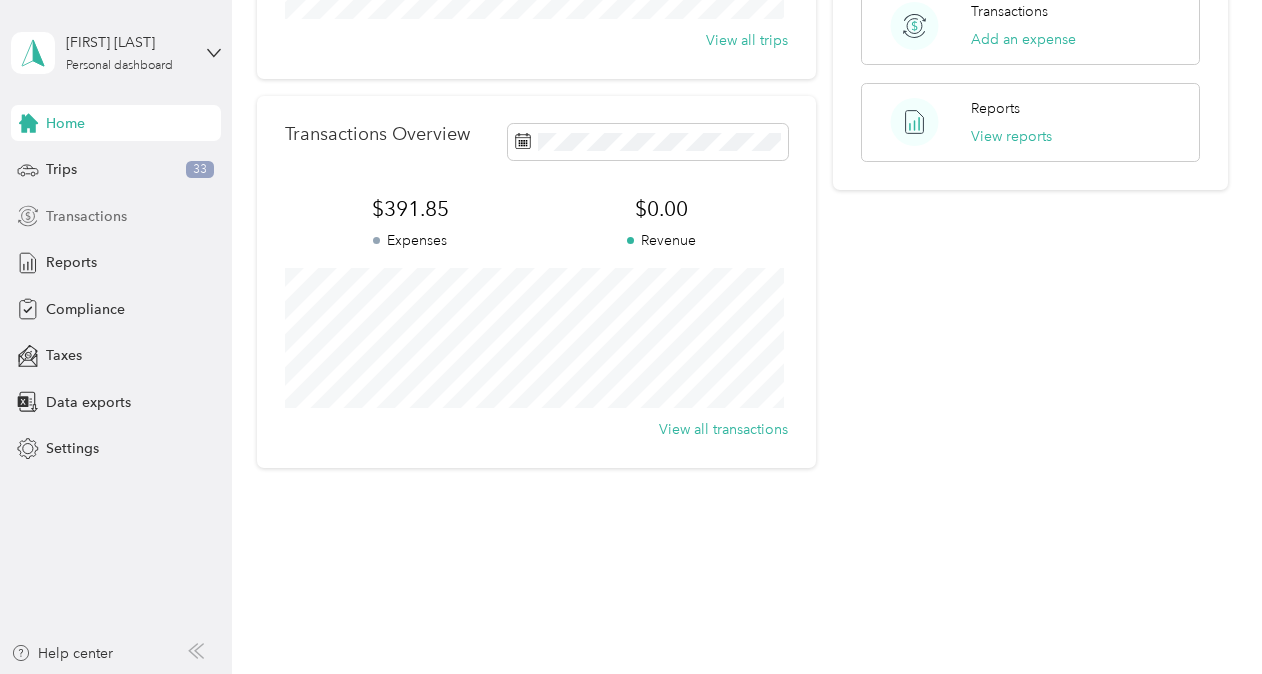 click on "Transactions" at bounding box center [86, 216] 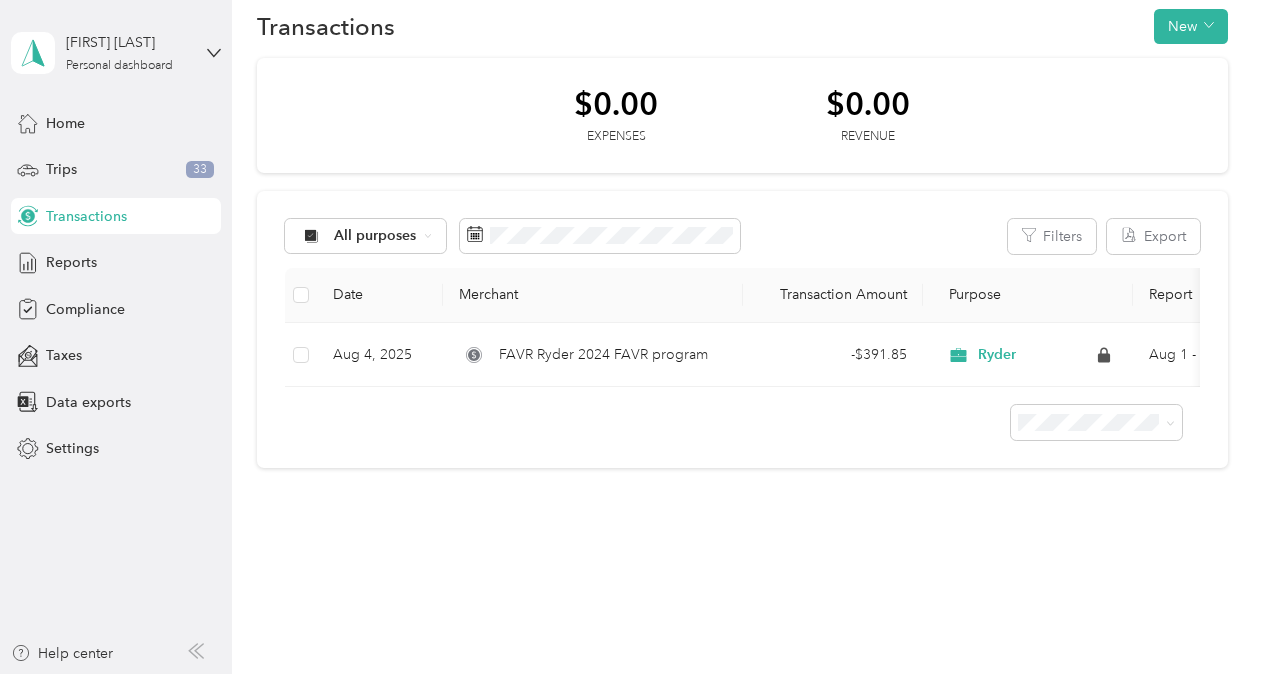 scroll, scrollTop: 45, scrollLeft: 0, axis: vertical 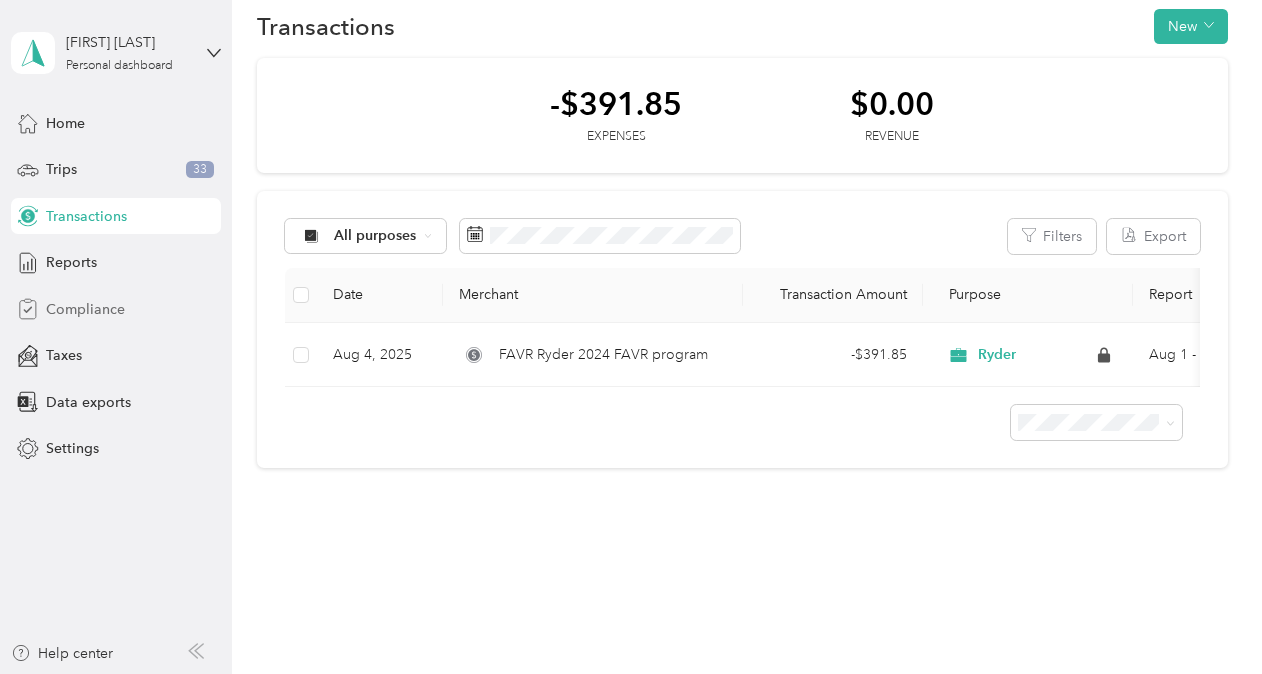 click on "Compliance" at bounding box center [85, 309] 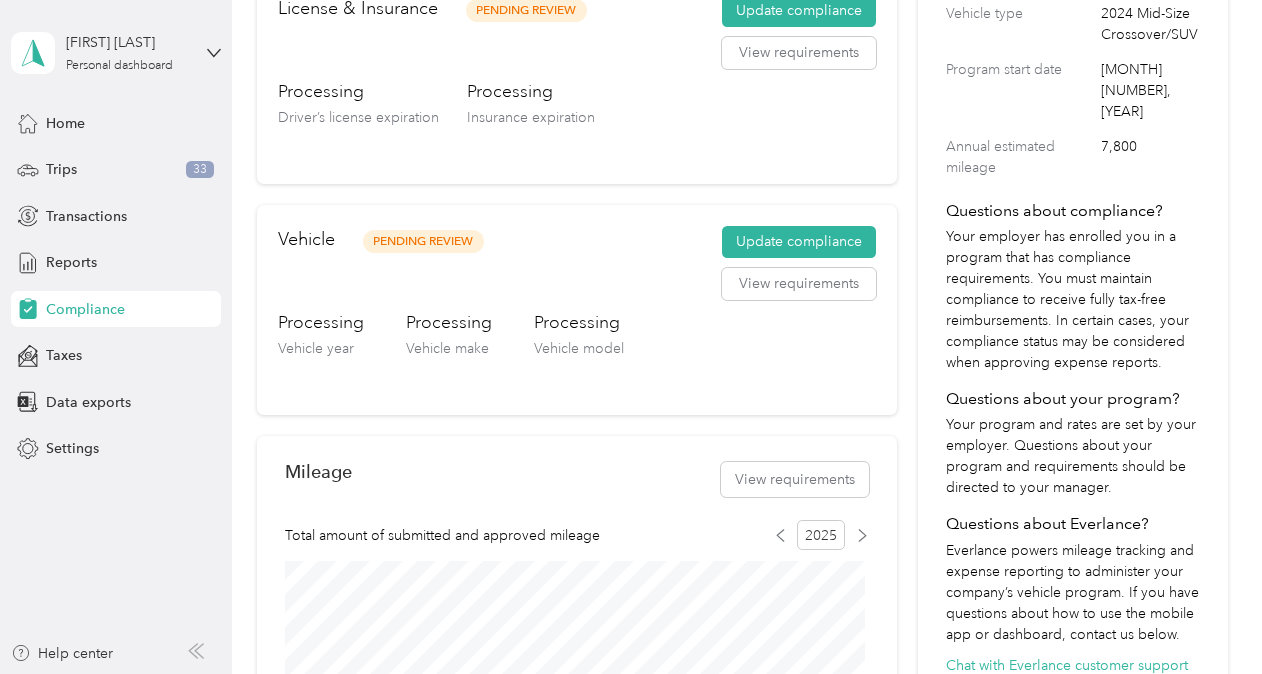 scroll, scrollTop: 500, scrollLeft: 0, axis: vertical 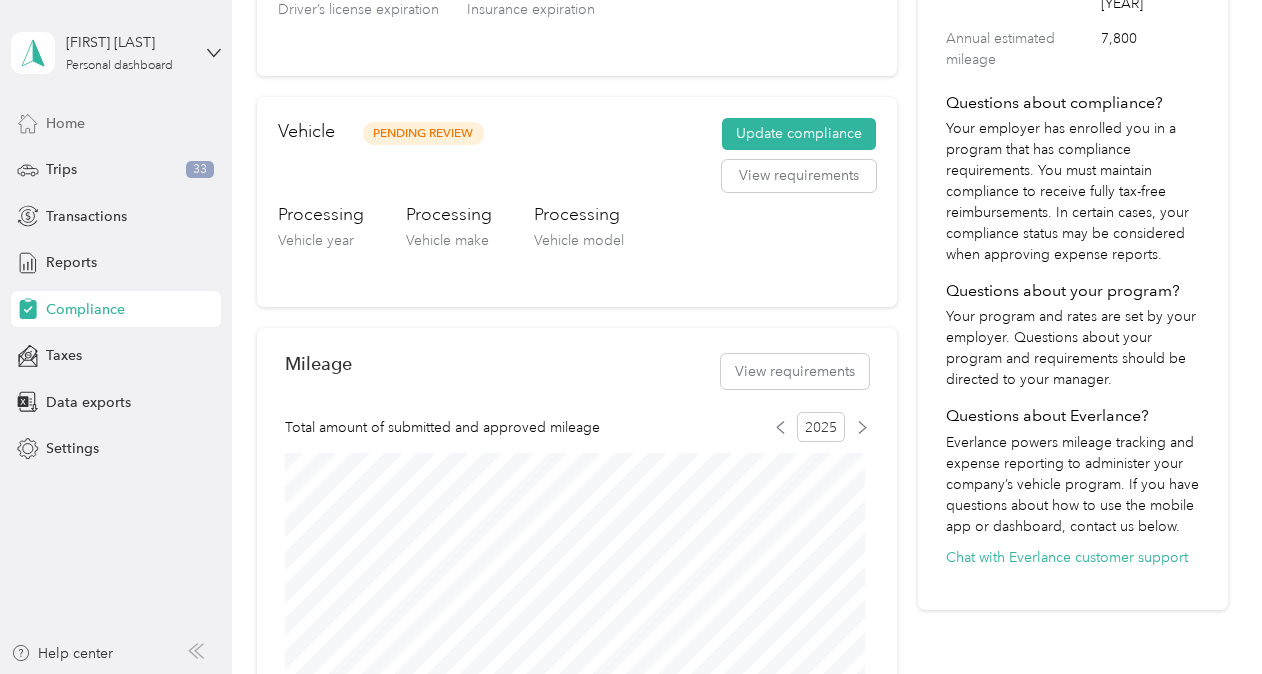 click on "Home" at bounding box center [116, 123] 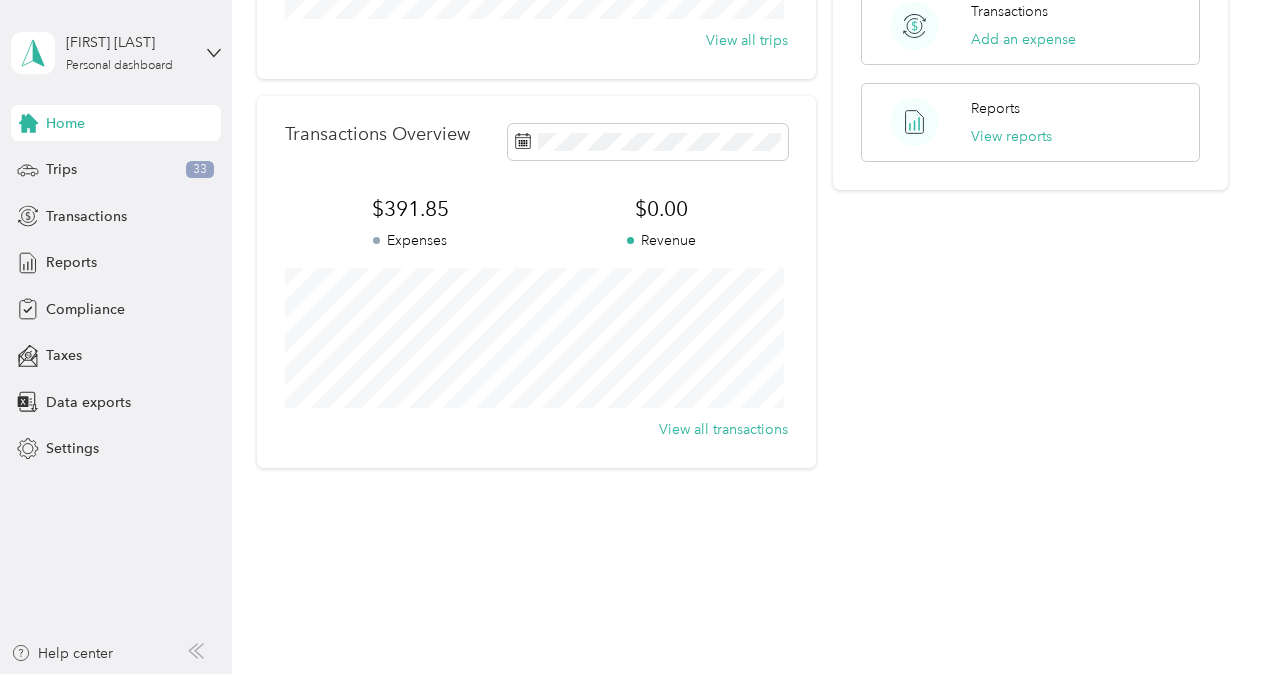 scroll, scrollTop: 123, scrollLeft: 0, axis: vertical 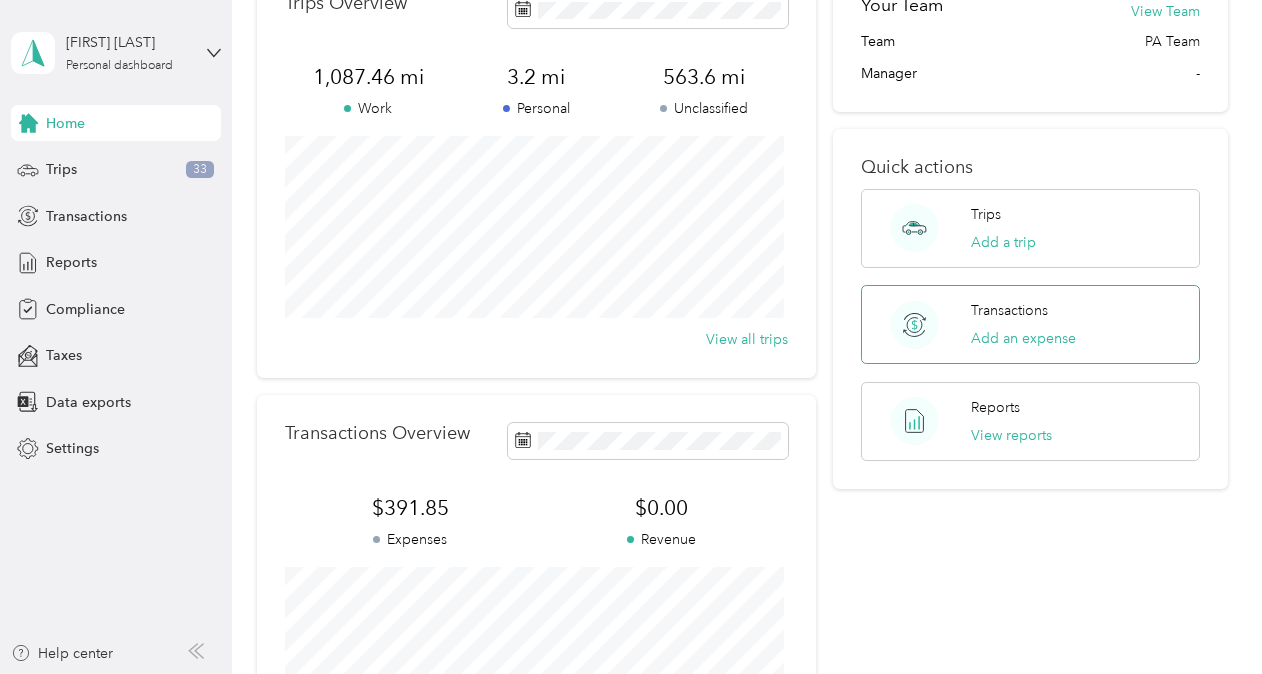 click on "Transactions" at bounding box center (1009, 310) 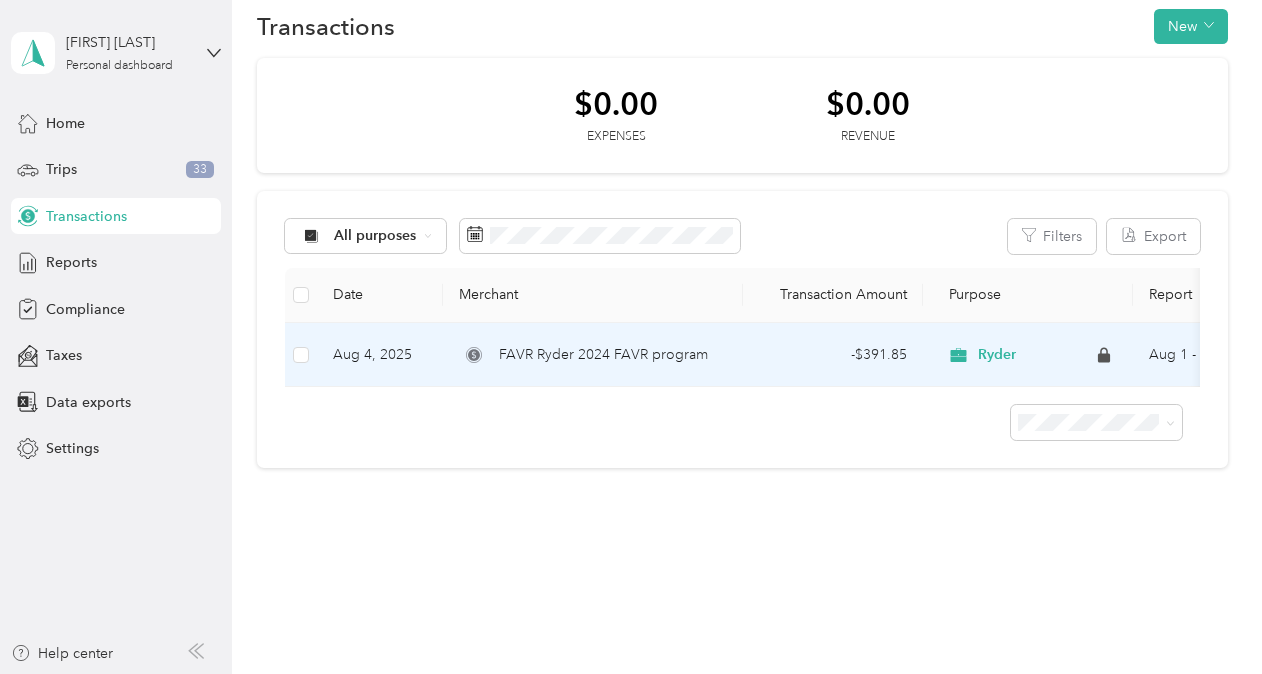 scroll, scrollTop: 45, scrollLeft: 0, axis: vertical 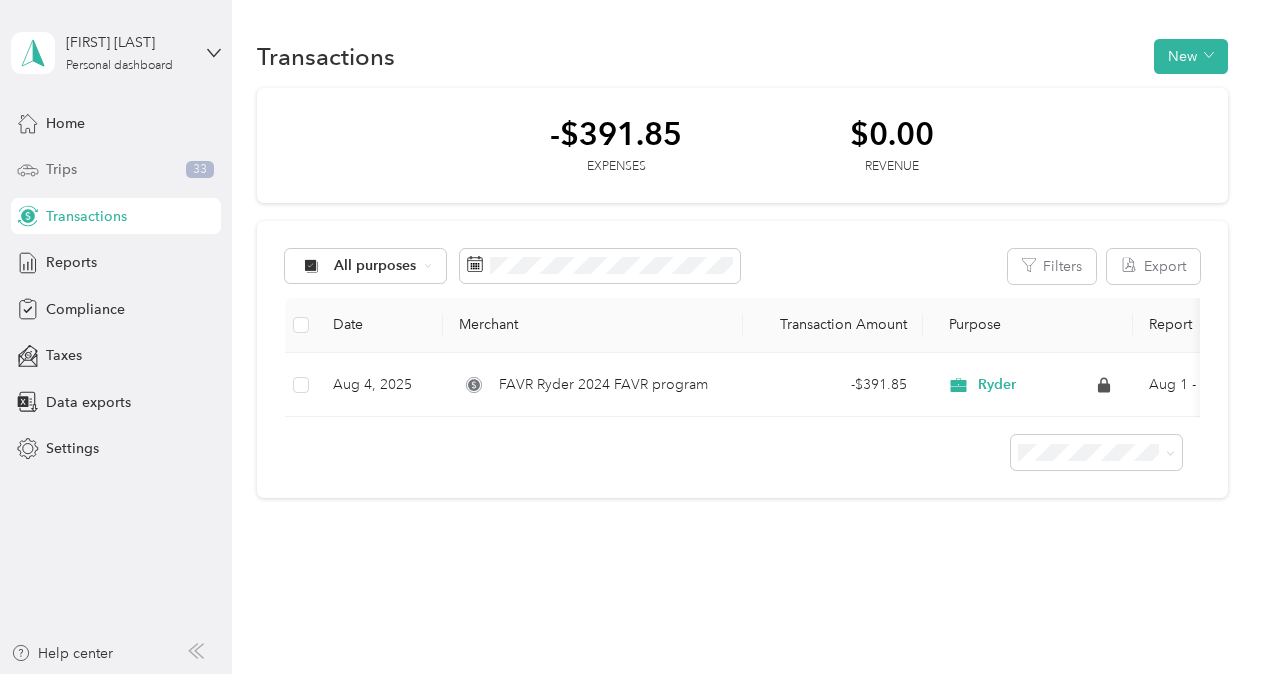 click on "Trips" at bounding box center [61, 169] 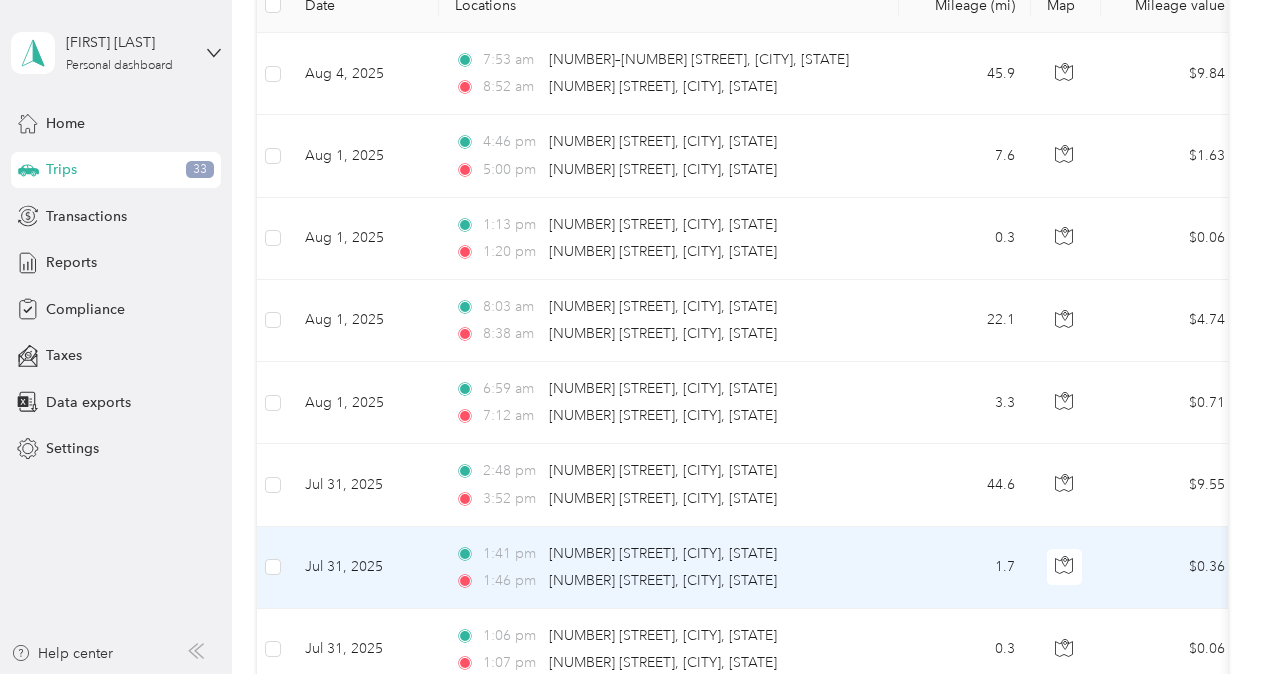 scroll, scrollTop: 0, scrollLeft: 0, axis: both 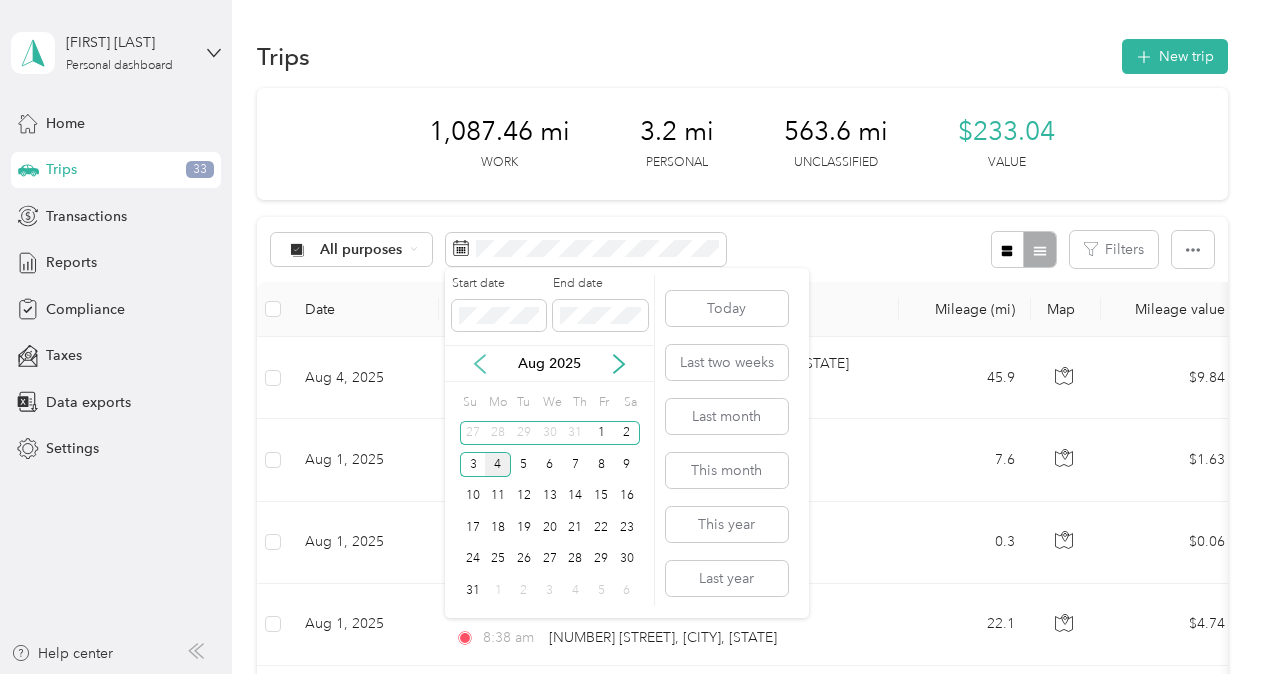 click 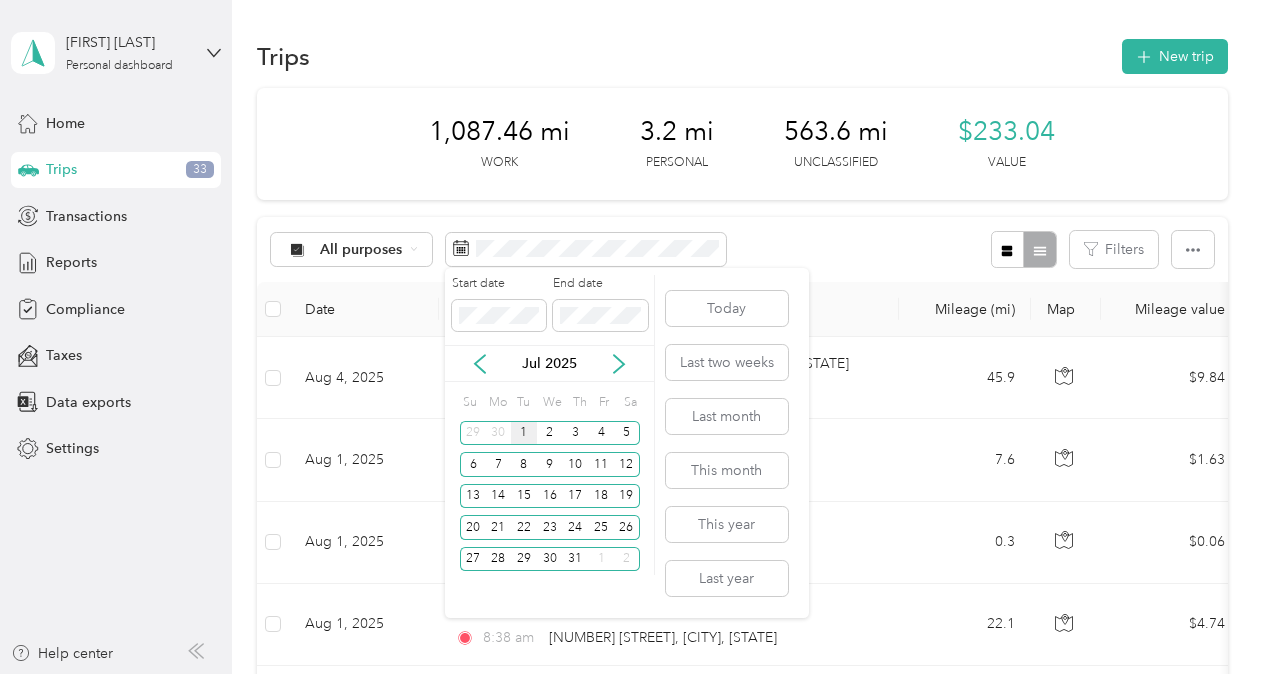 click on "1" at bounding box center (524, 433) 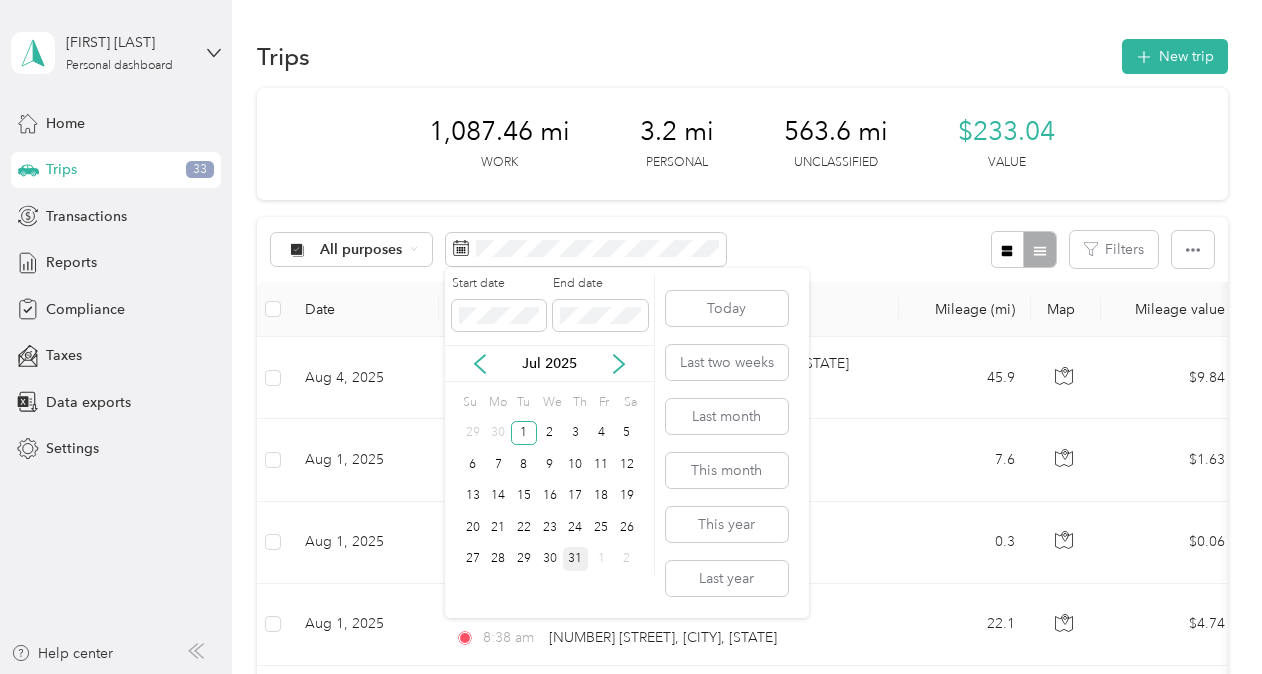 click on "31" at bounding box center (576, 559) 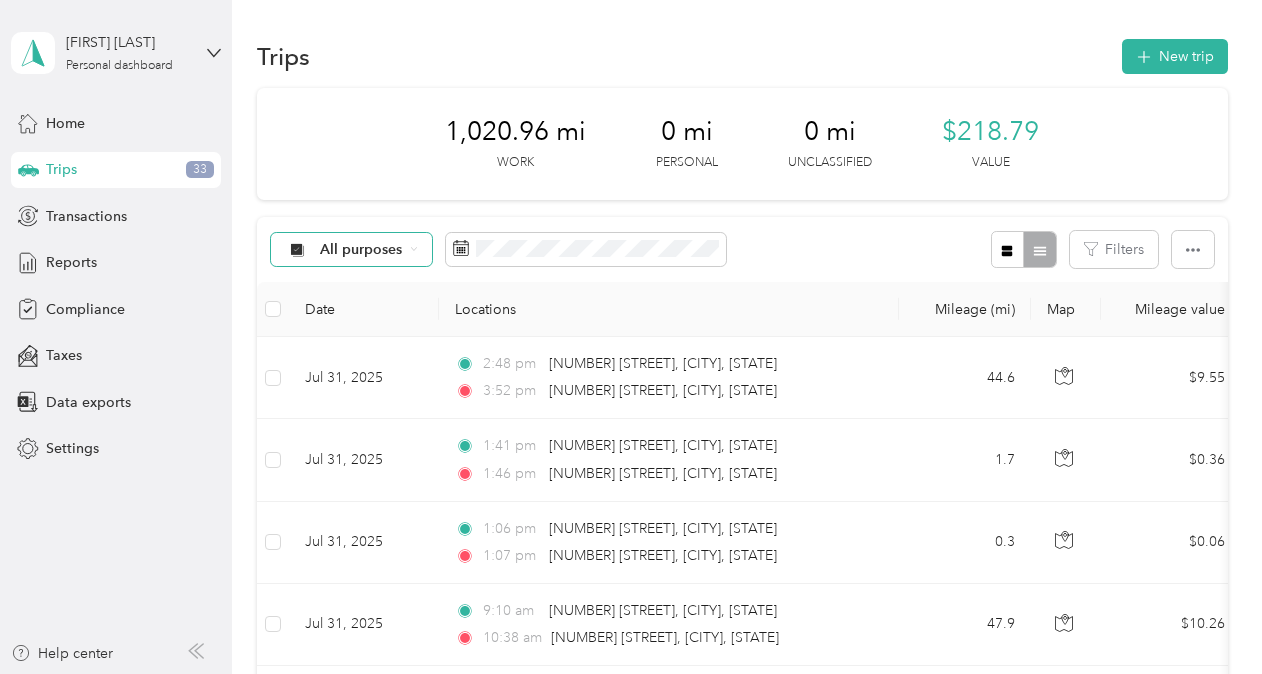 click on "All purposes" at bounding box center [352, 250] 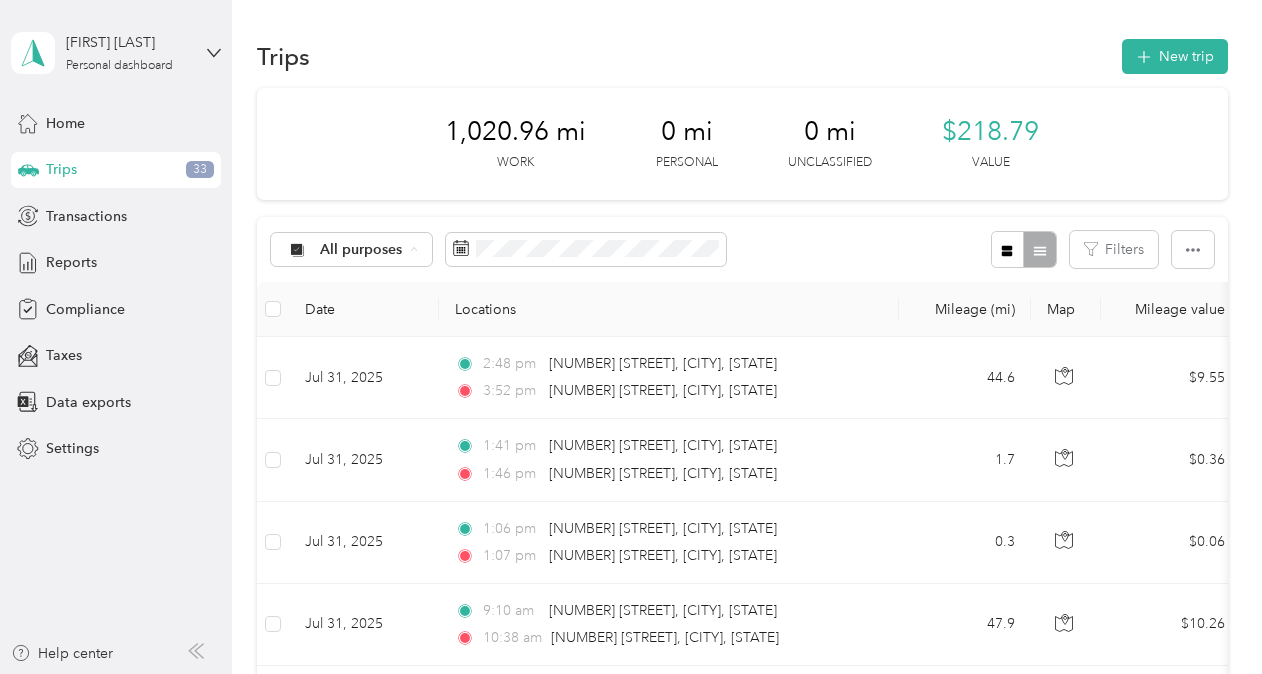 click on "Unclassified" at bounding box center (368, 320) 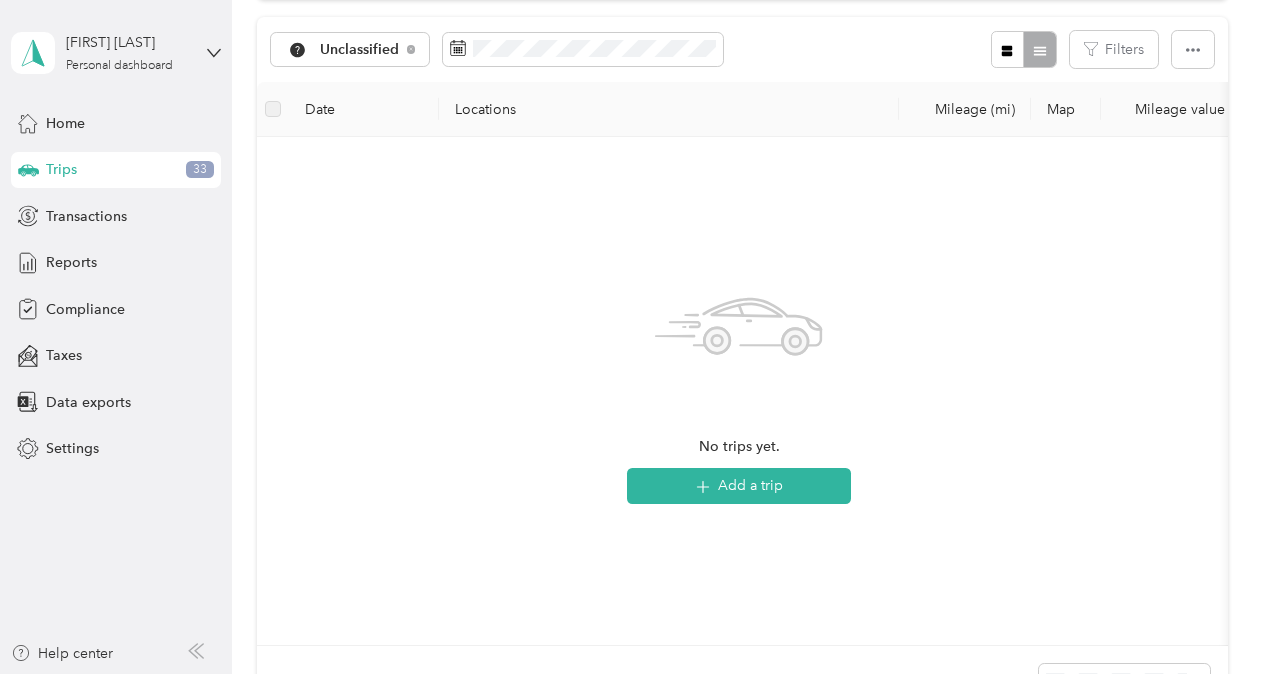 scroll, scrollTop: 0, scrollLeft: 0, axis: both 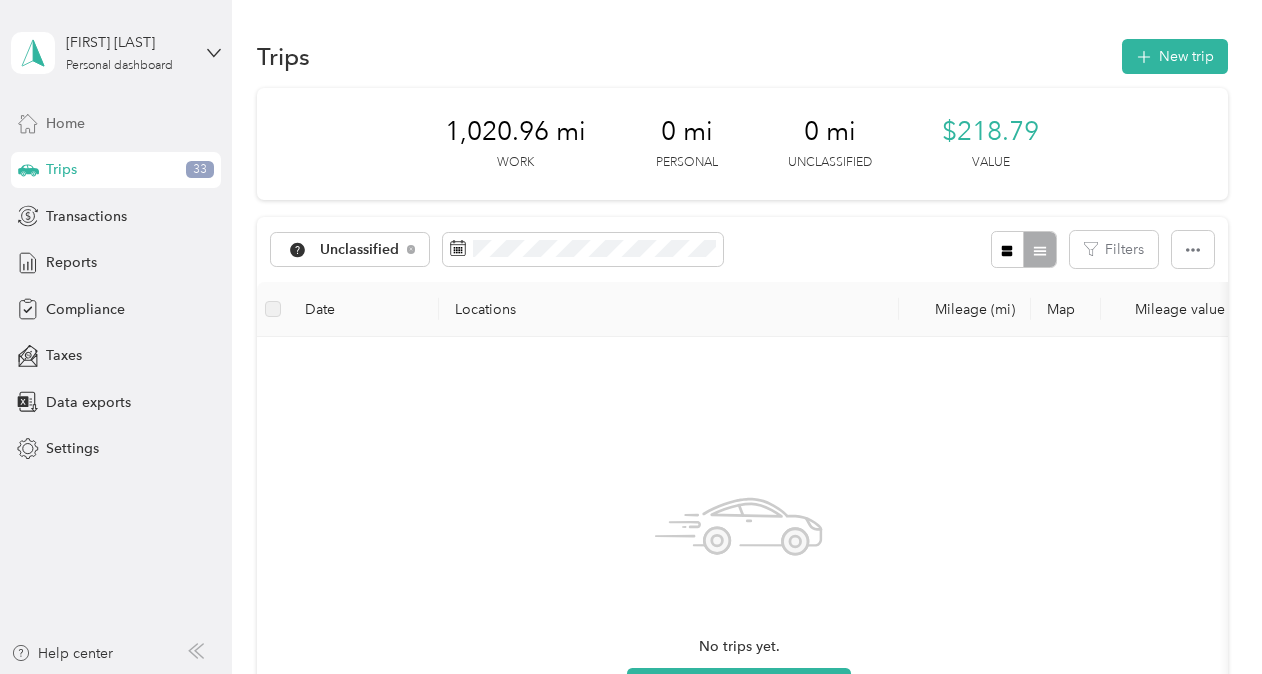 click on "Home" at bounding box center (65, 123) 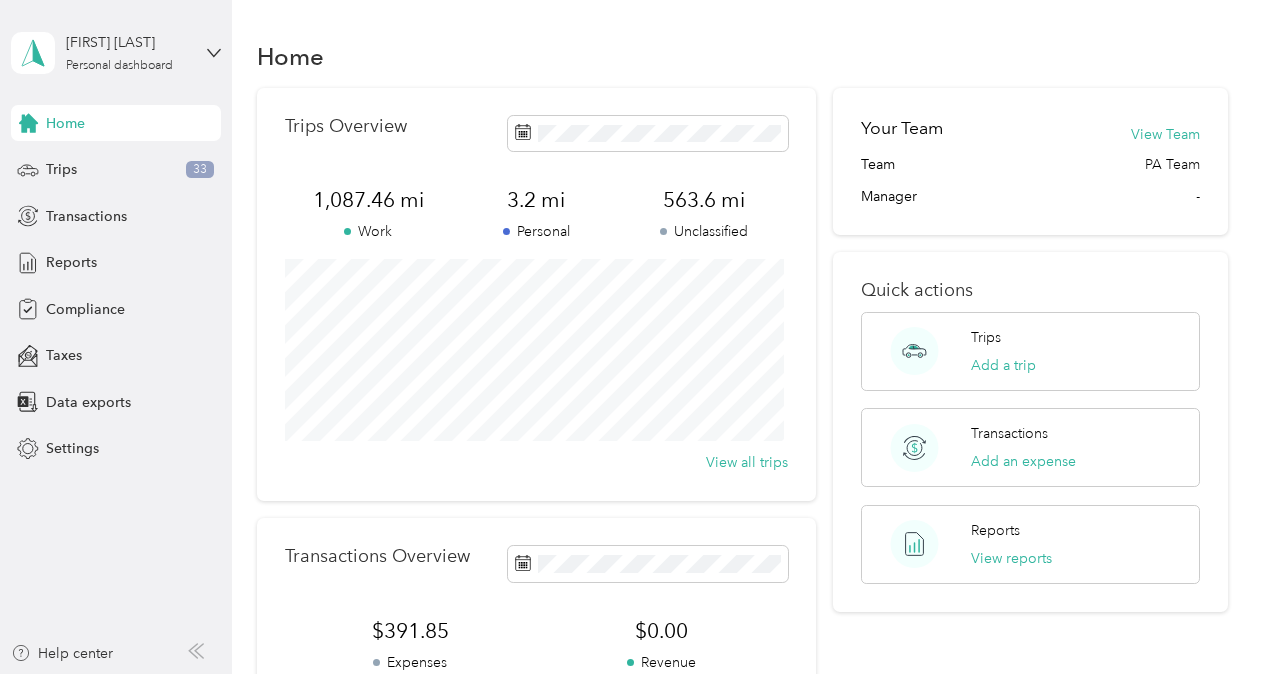 scroll, scrollTop: 200, scrollLeft: 0, axis: vertical 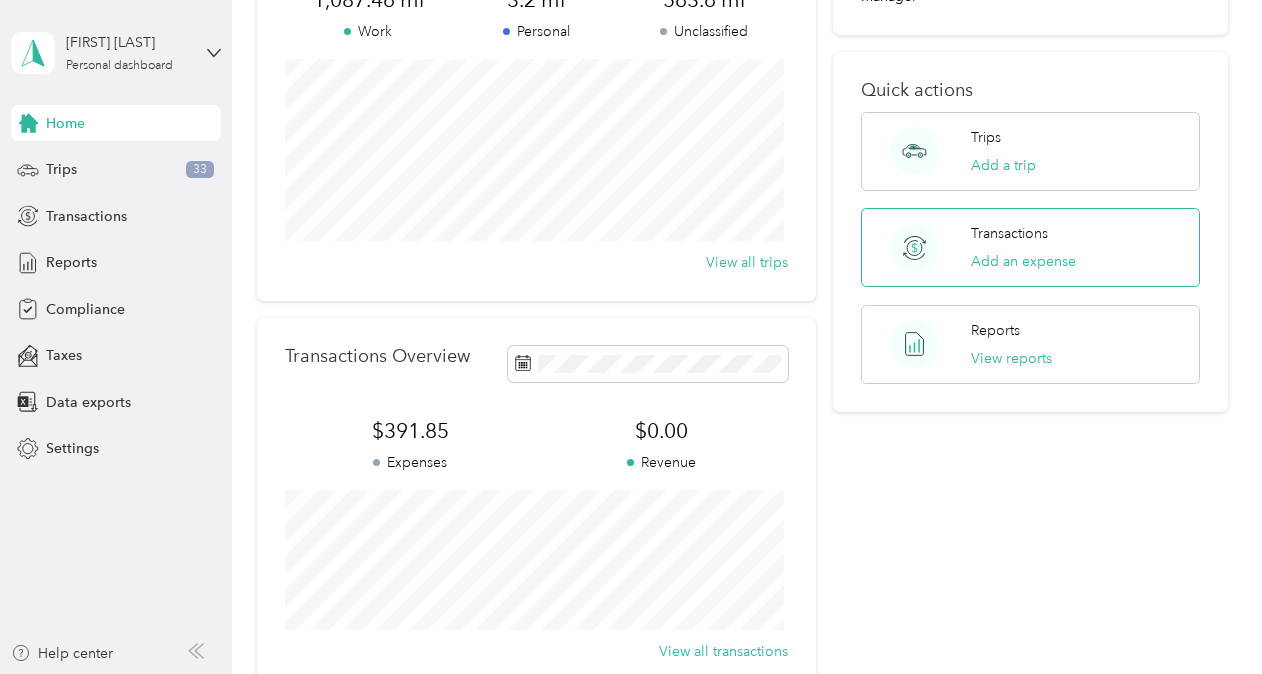 click on "Transactions" at bounding box center [1009, 233] 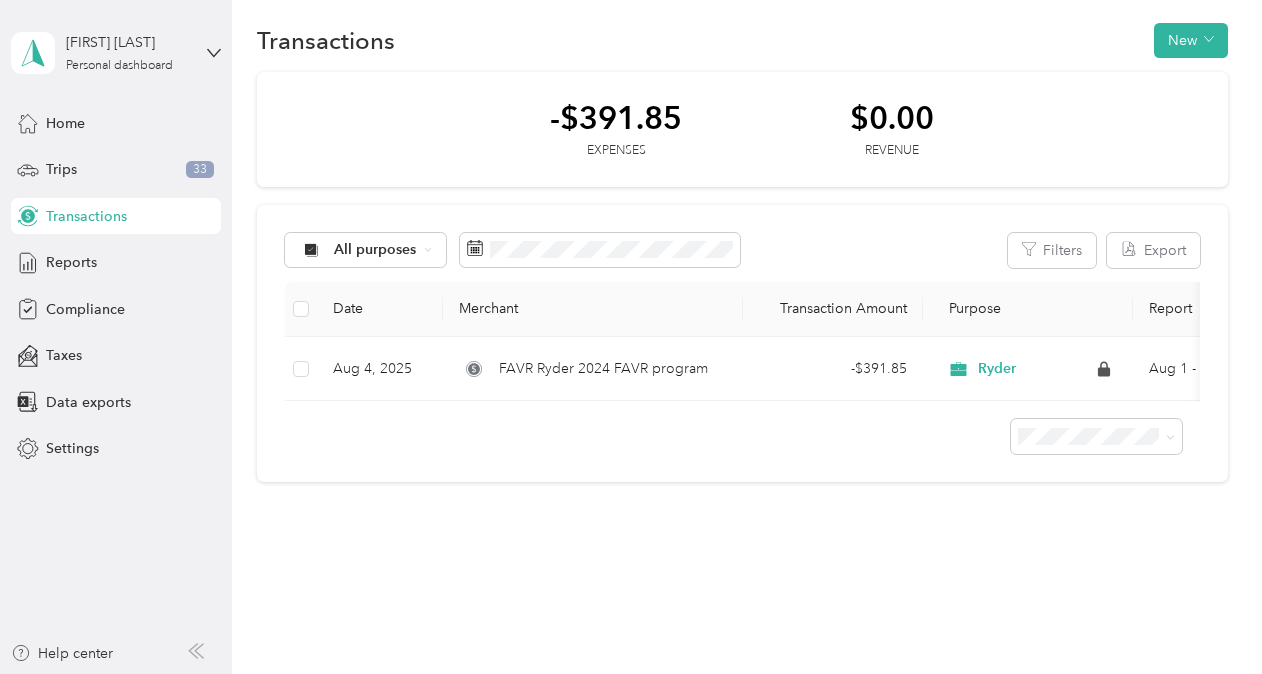 scroll, scrollTop: 0, scrollLeft: 0, axis: both 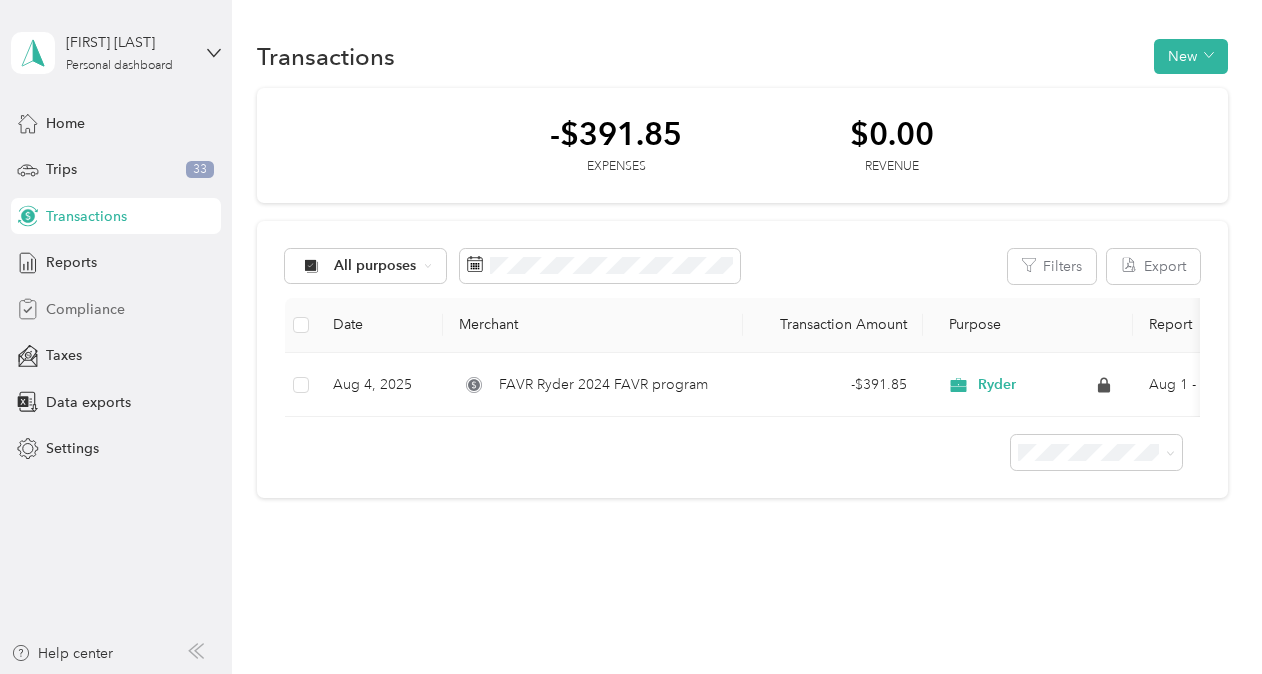 click on "Compliance" at bounding box center [85, 309] 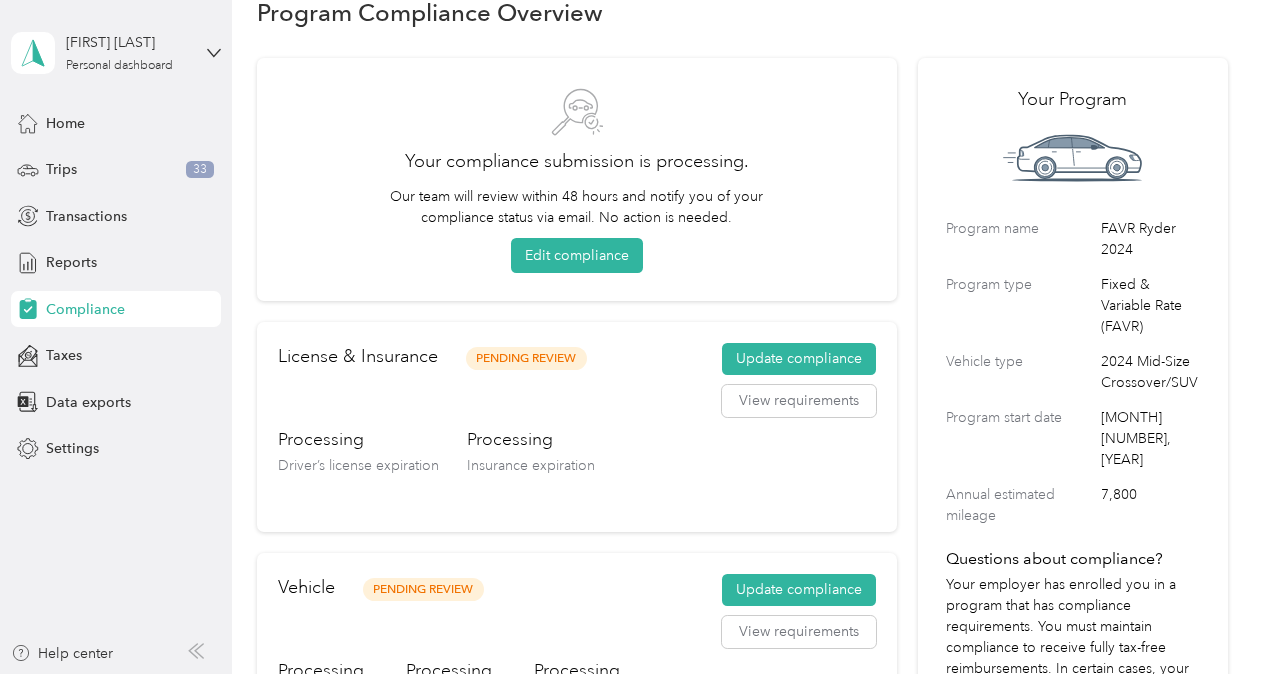 scroll, scrollTop: 0, scrollLeft: 0, axis: both 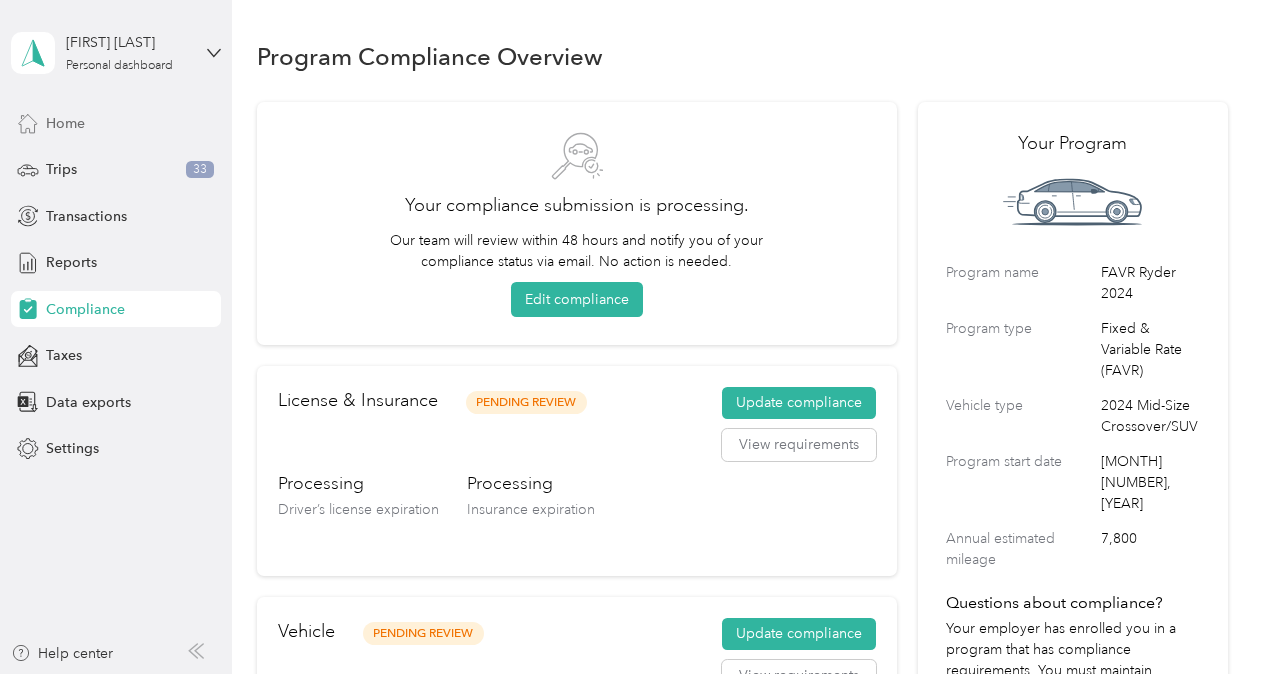 click on "Home" at bounding box center (65, 123) 